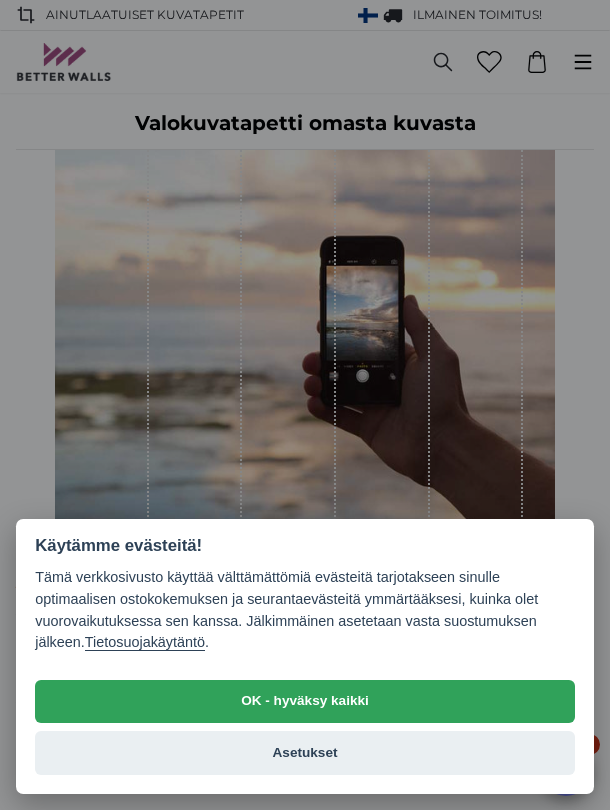 scroll, scrollTop: 0, scrollLeft: 0, axis: both 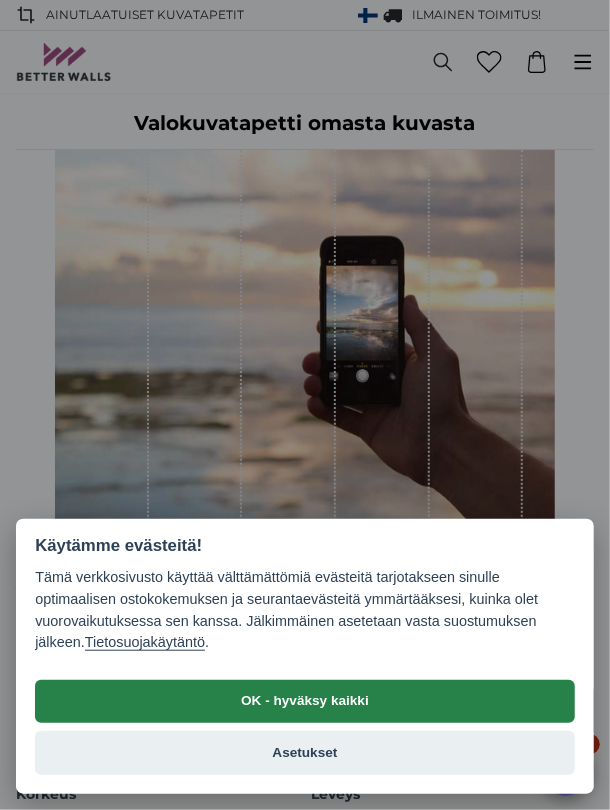 click on "OK - hyväksy kaikki" at bounding box center [305, 702] 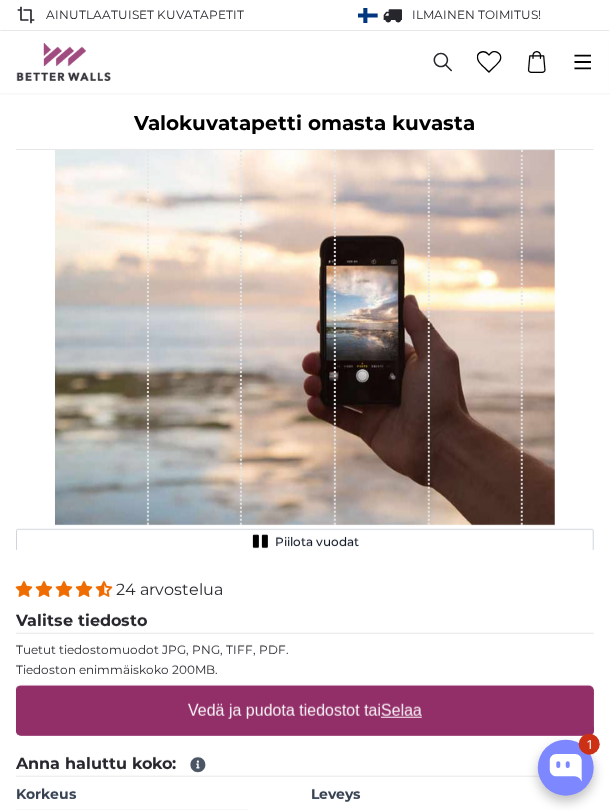 scroll, scrollTop: 426, scrollLeft: 0, axis: vertical 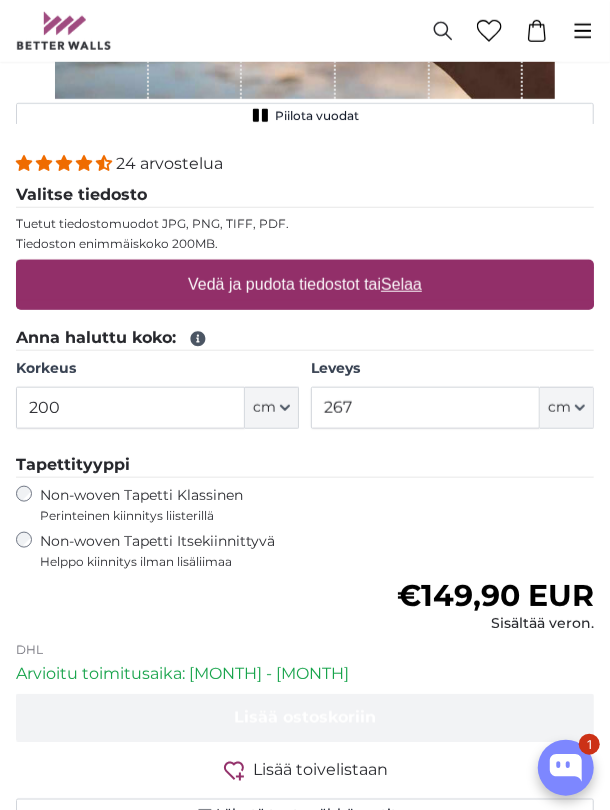 click on "Tapettityyppi" at bounding box center [305, 465] 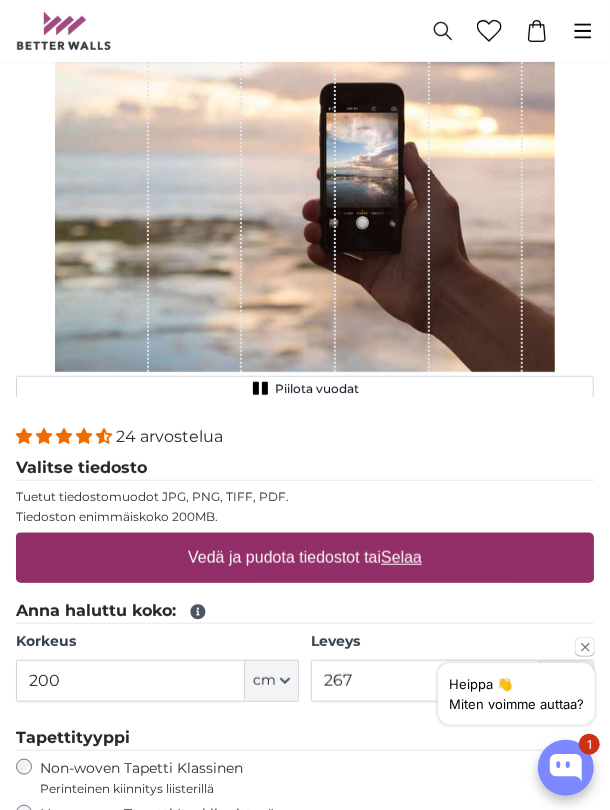 scroll, scrollTop: 168, scrollLeft: 0, axis: vertical 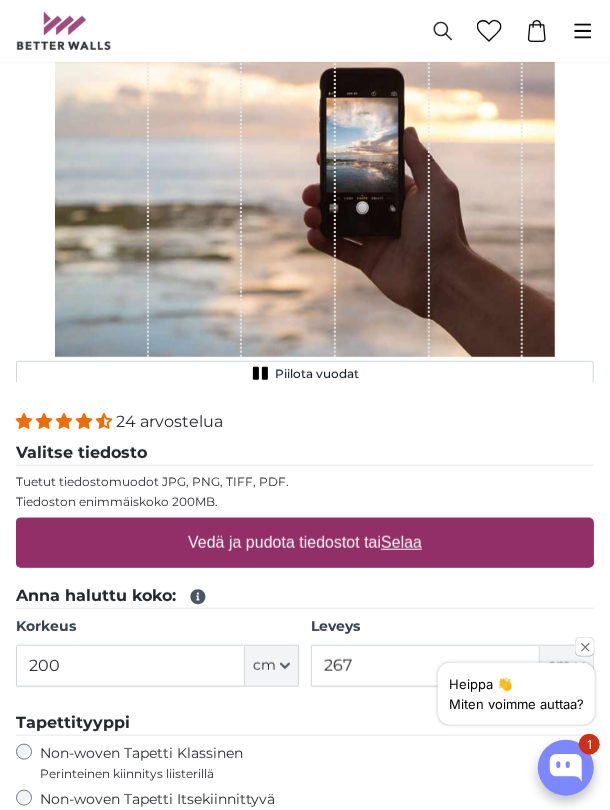 click on "Selaa" at bounding box center (401, 542) 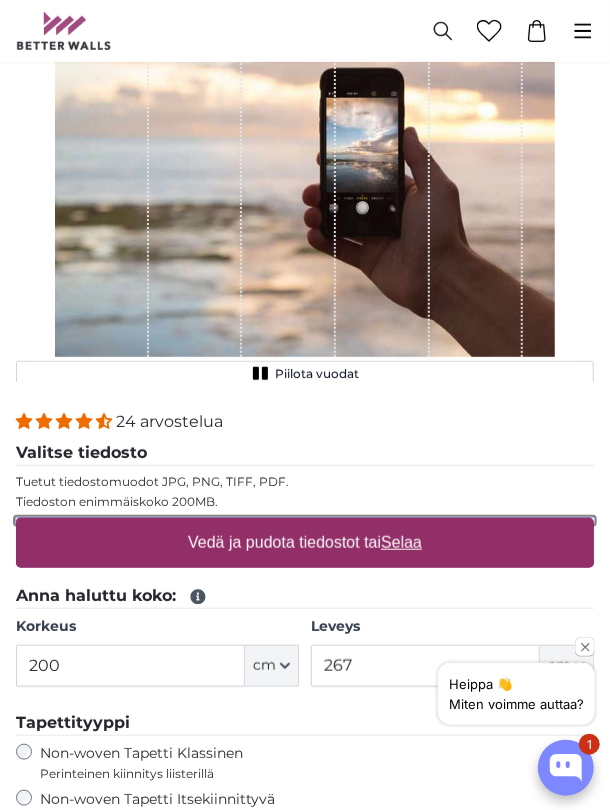 click on "Vedä ja pudota tiedostot tai  Selaa" at bounding box center (305, 521) 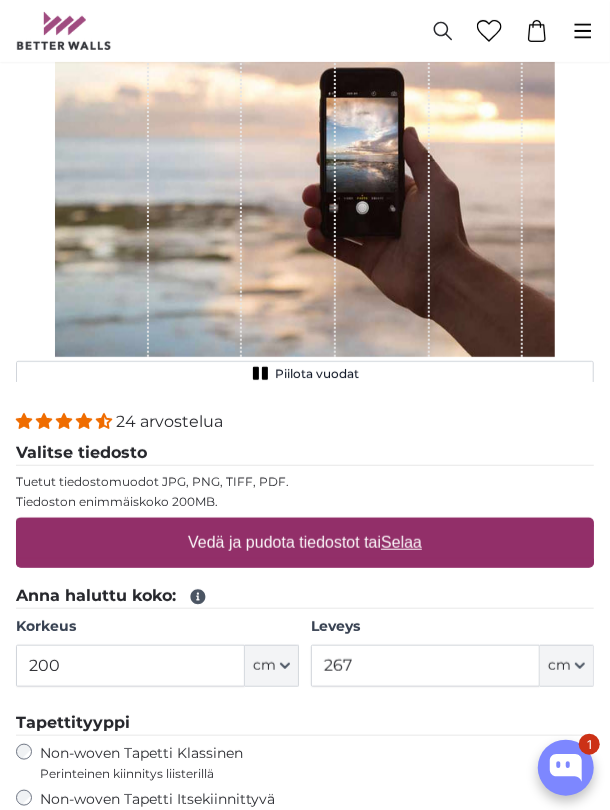 click on "Selaa" at bounding box center (401, 542) 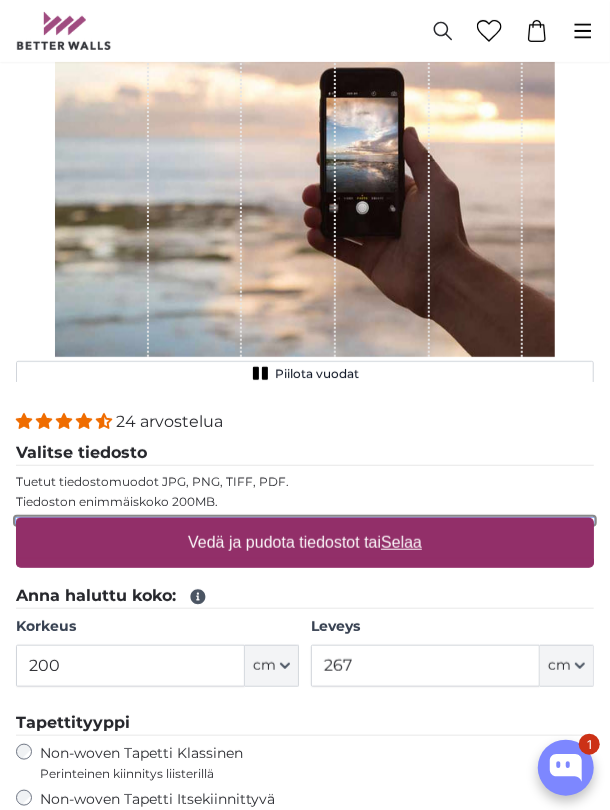 click on "Vedä ja pudota tiedostot tai  Selaa" at bounding box center [305, 521] 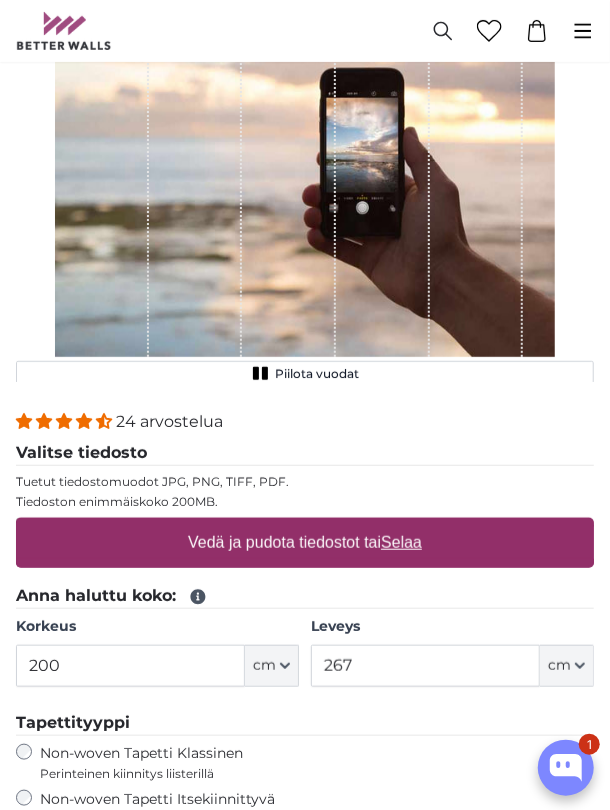 click on "Selaa" at bounding box center [401, 542] 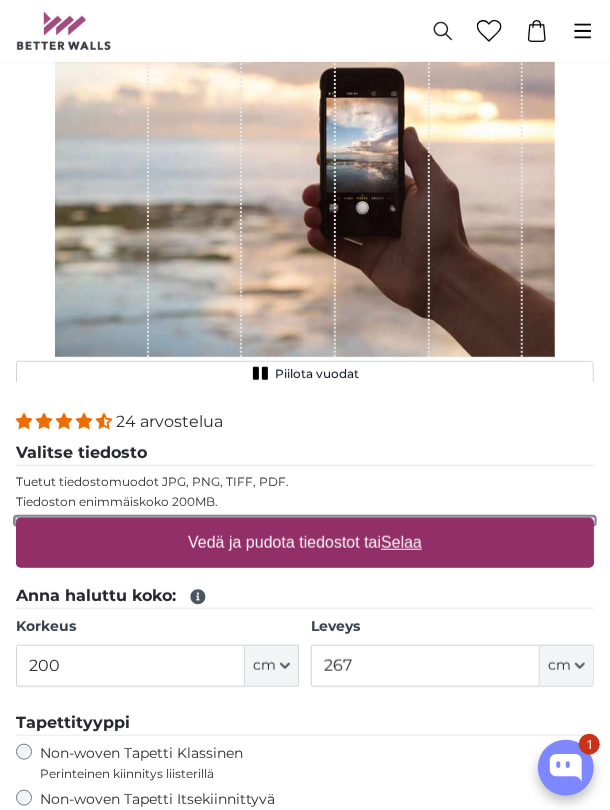click on "Vedä ja pudota tiedostot tai  Selaa" at bounding box center [305, 521] 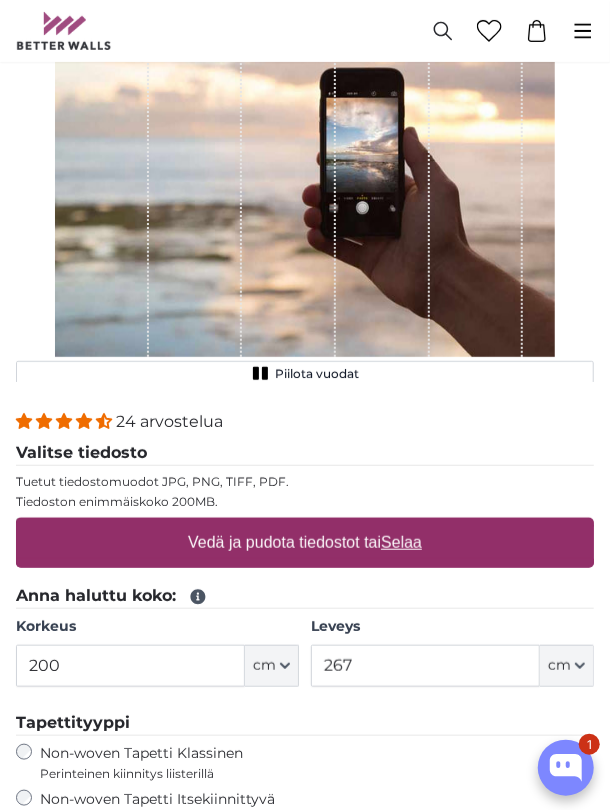 click on "Selaa" at bounding box center (401, 542) 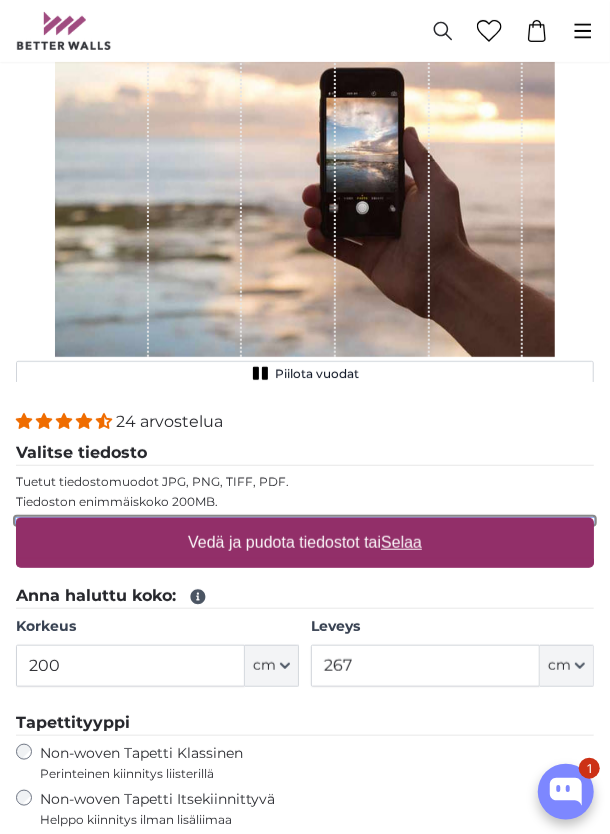 type on "**********" 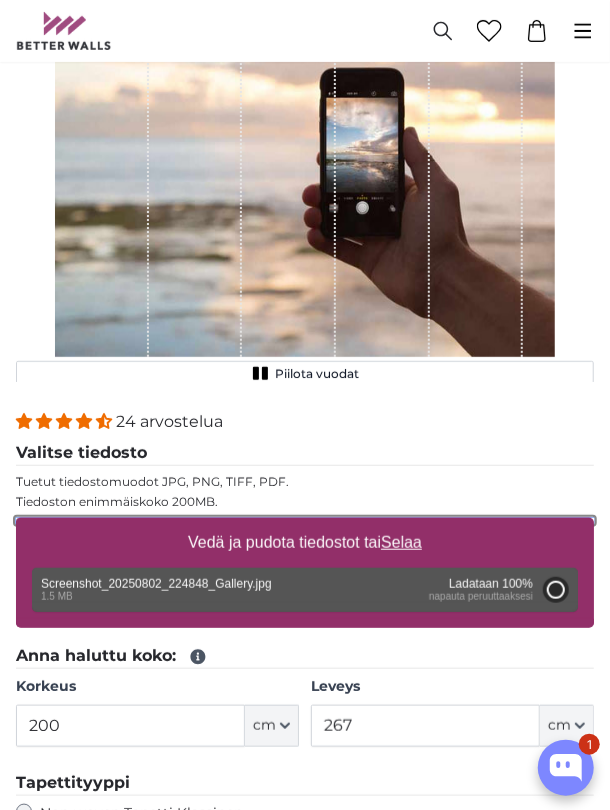 type on "187.3" 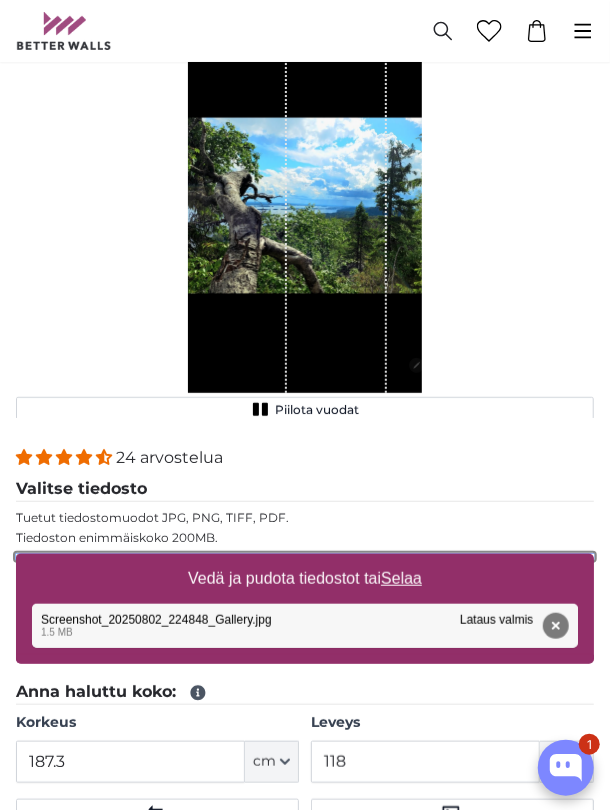 scroll, scrollTop: 134, scrollLeft: 0, axis: vertical 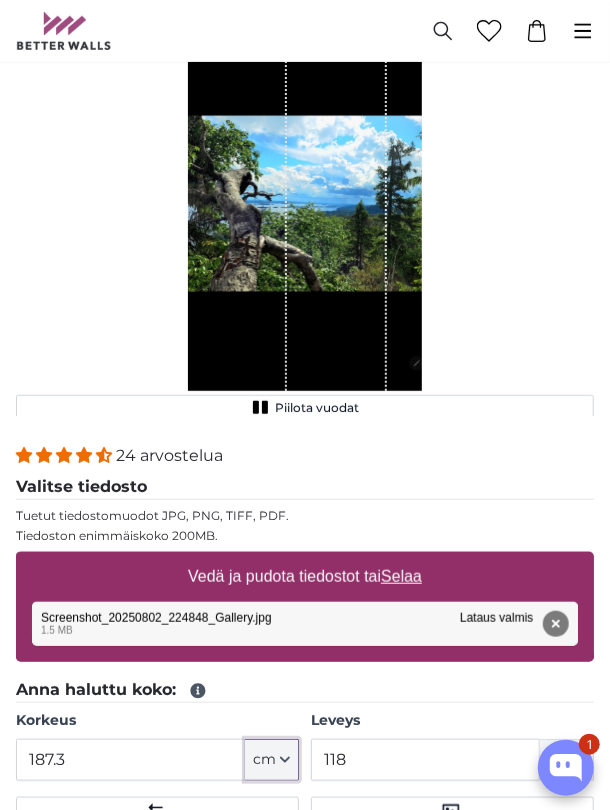 click on "cm" 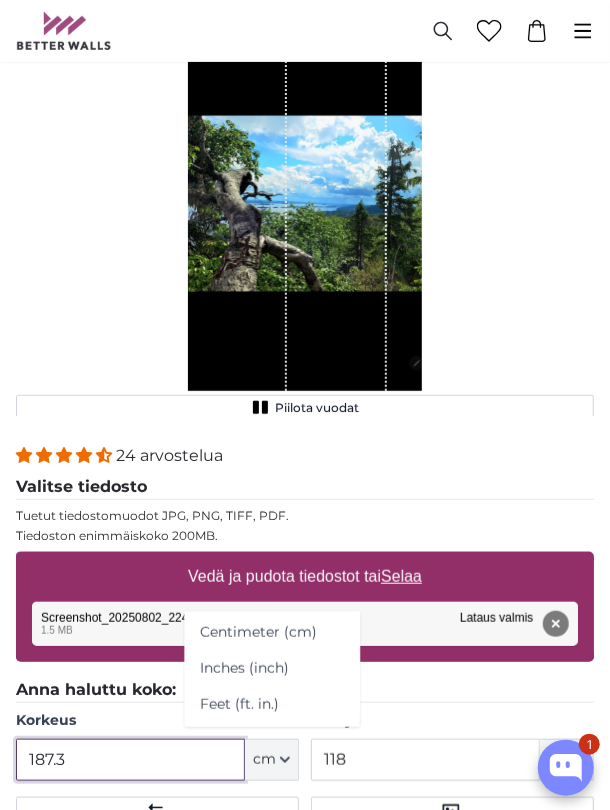 click on "187.3" at bounding box center (130, 760) 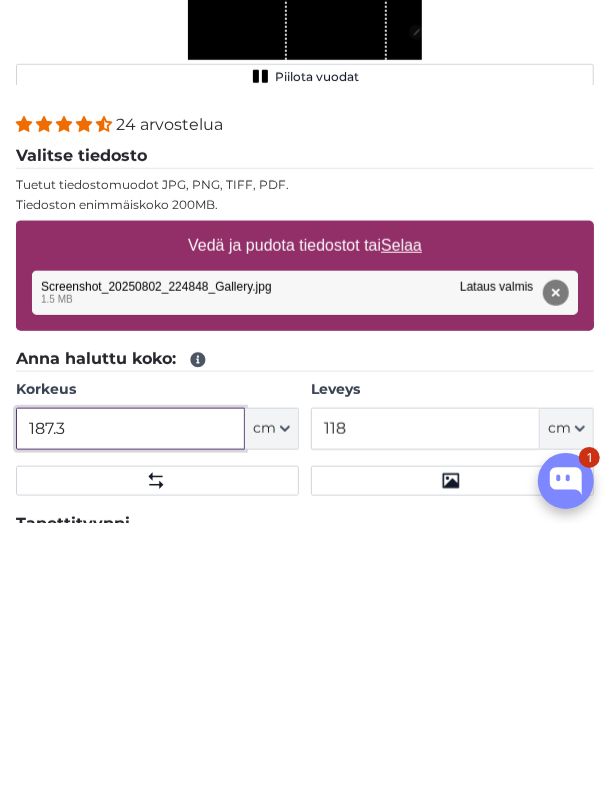 scroll, scrollTop: 296, scrollLeft: 0, axis: vertical 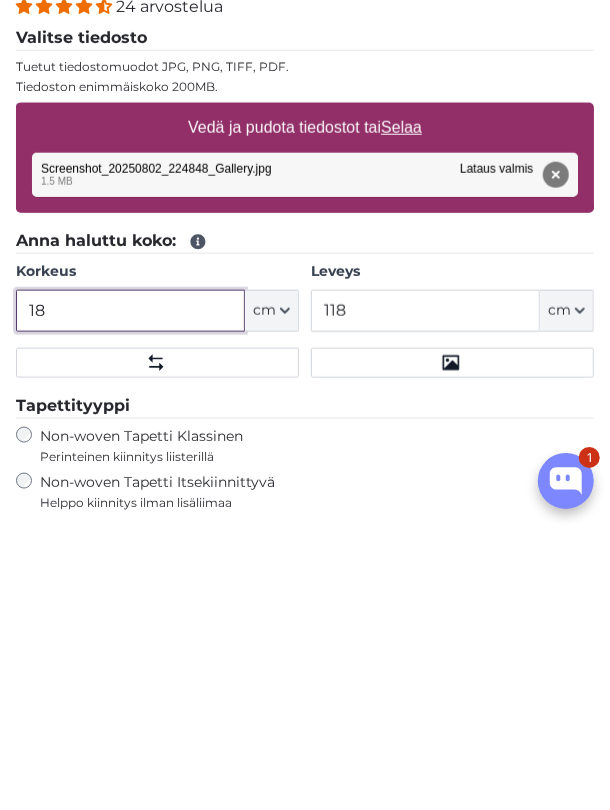 type on "1" 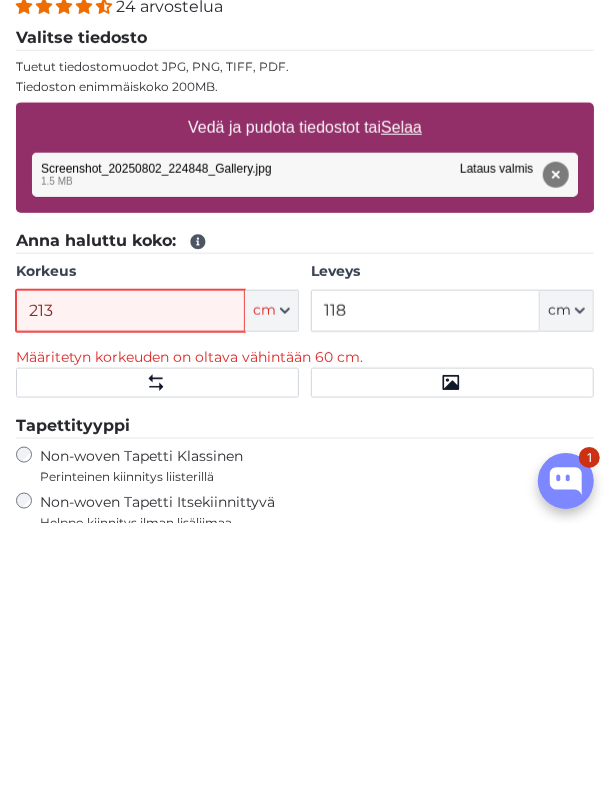 scroll, scrollTop: 736, scrollLeft: 0, axis: vertical 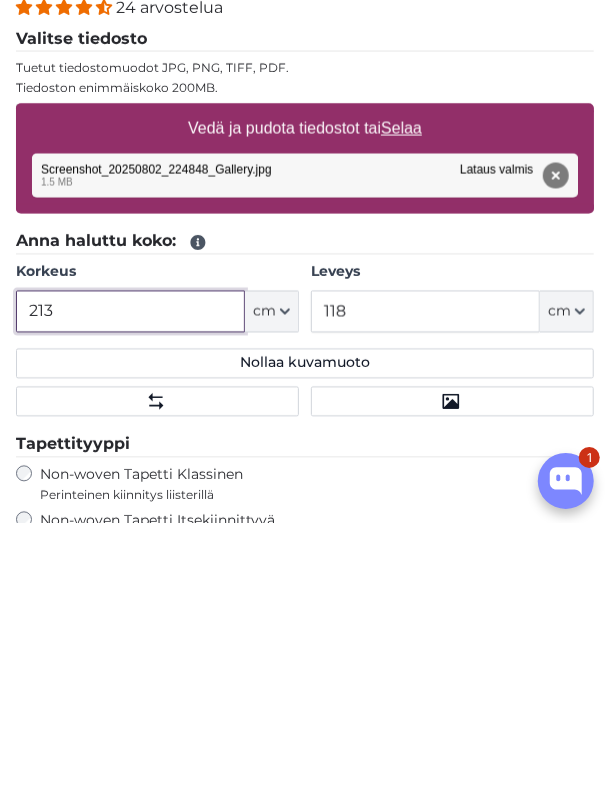 type on "213" 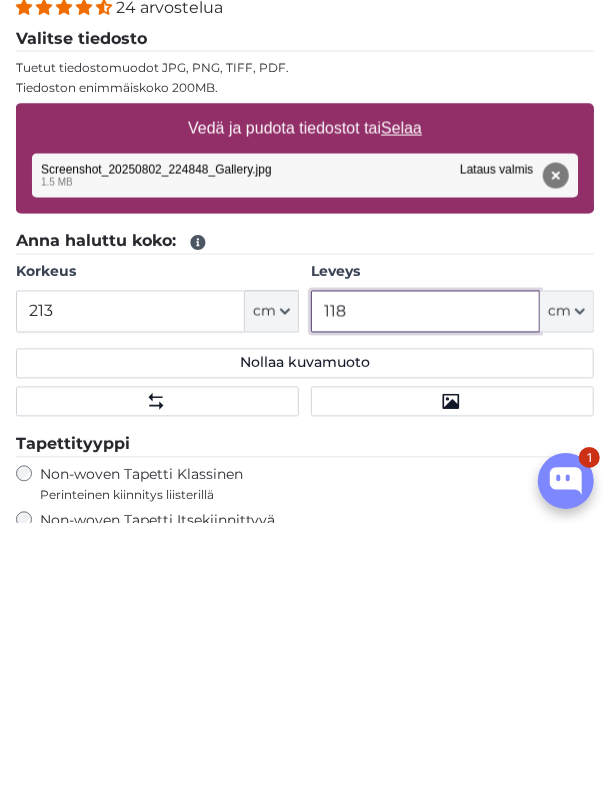click on "118" at bounding box center [425, 598] 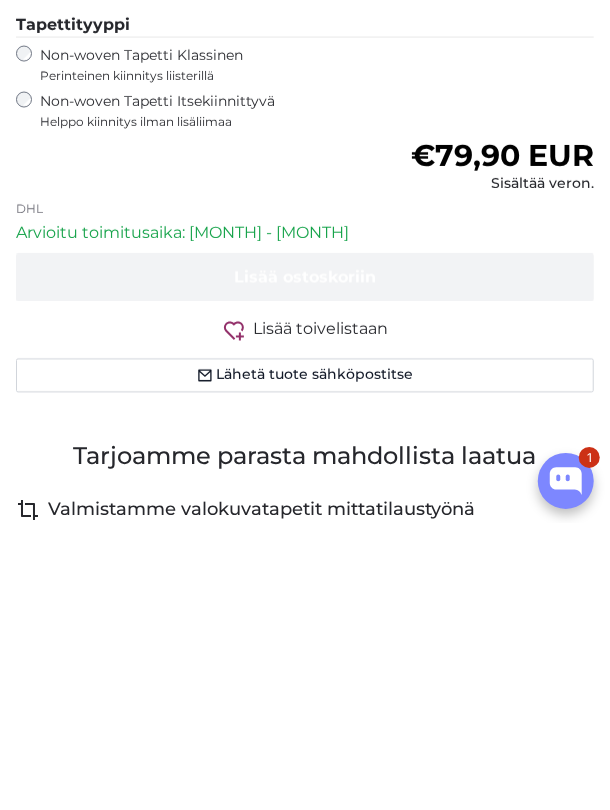scroll, scrollTop: 370, scrollLeft: 0, axis: vertical 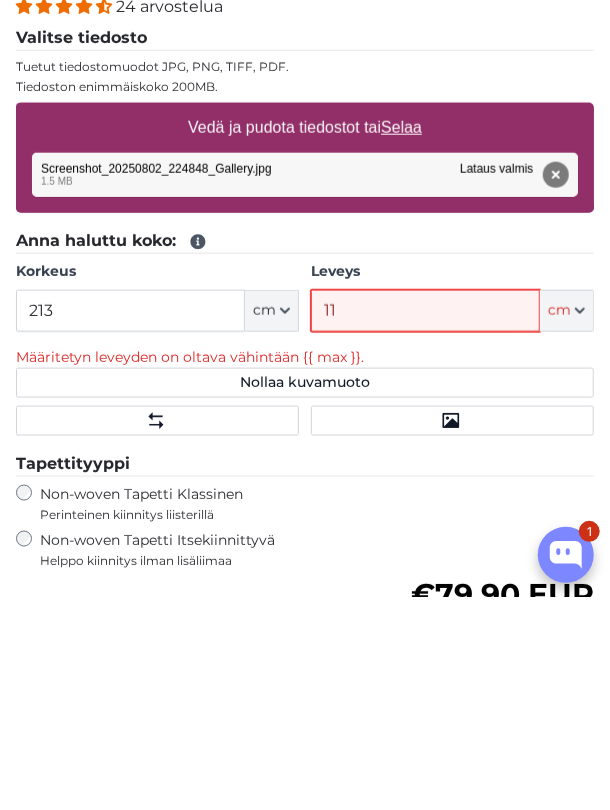 type on "110" 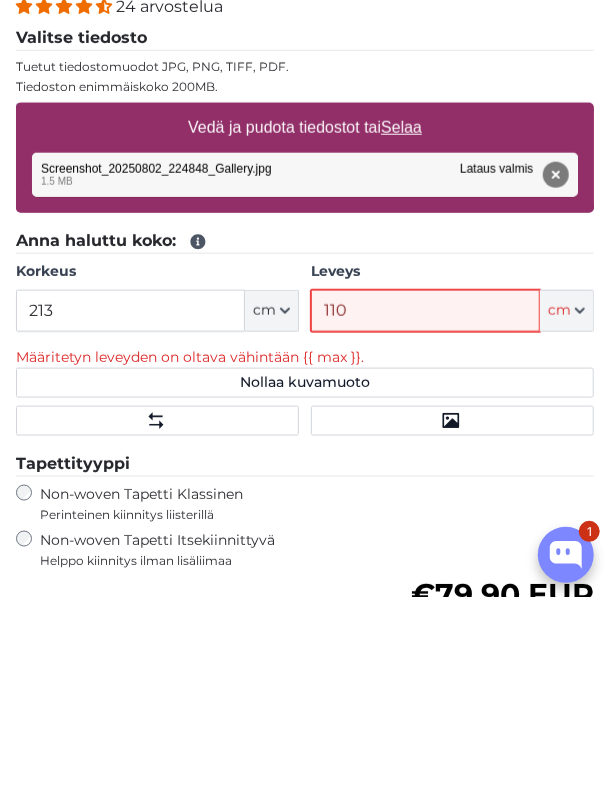 type 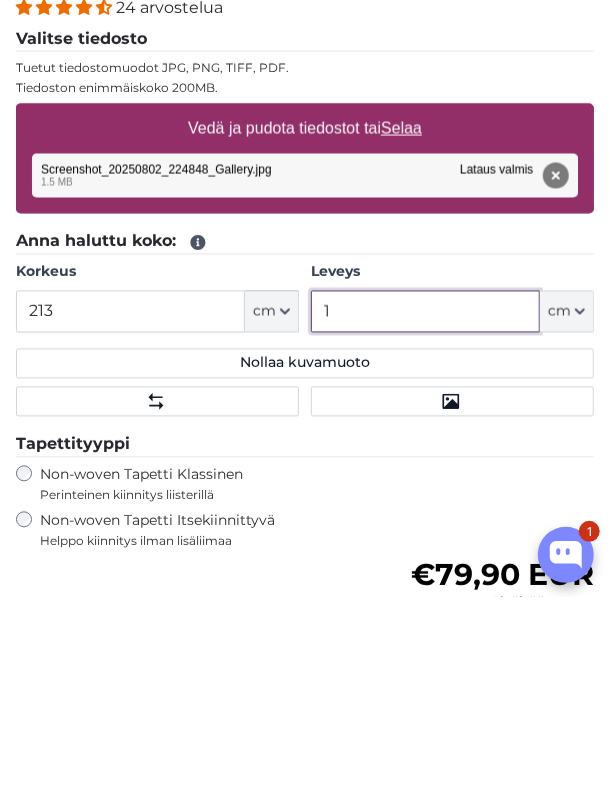 scroll, scrollTop: 370, scrollLeft: 0, axis: vertical 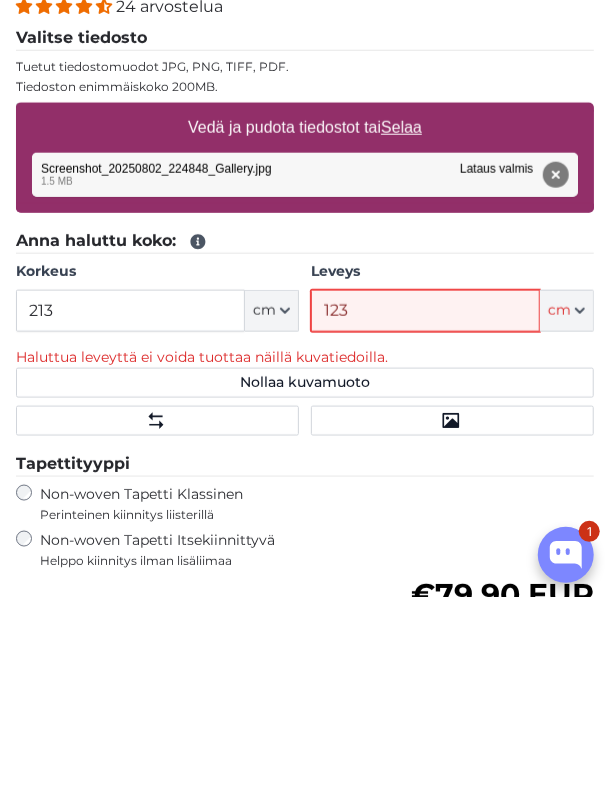 type on "123" 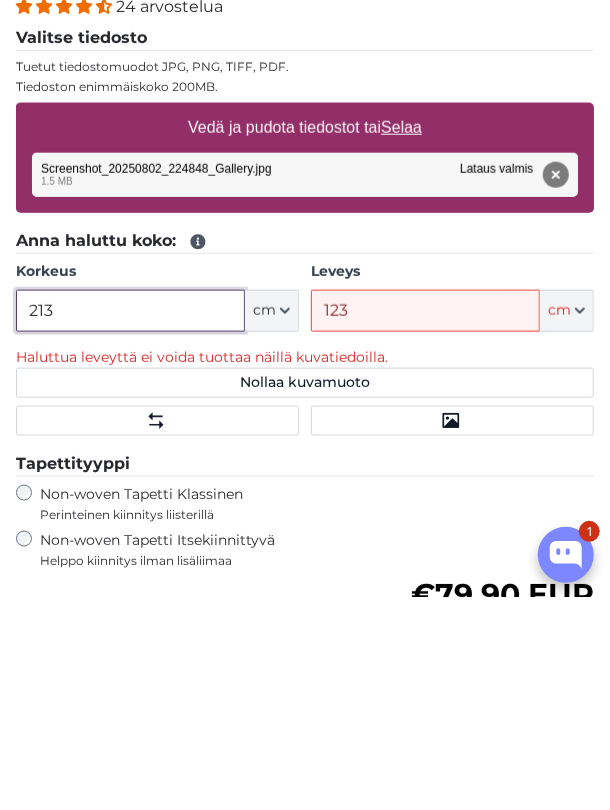 click on "213" at bounding box center (130, 524) 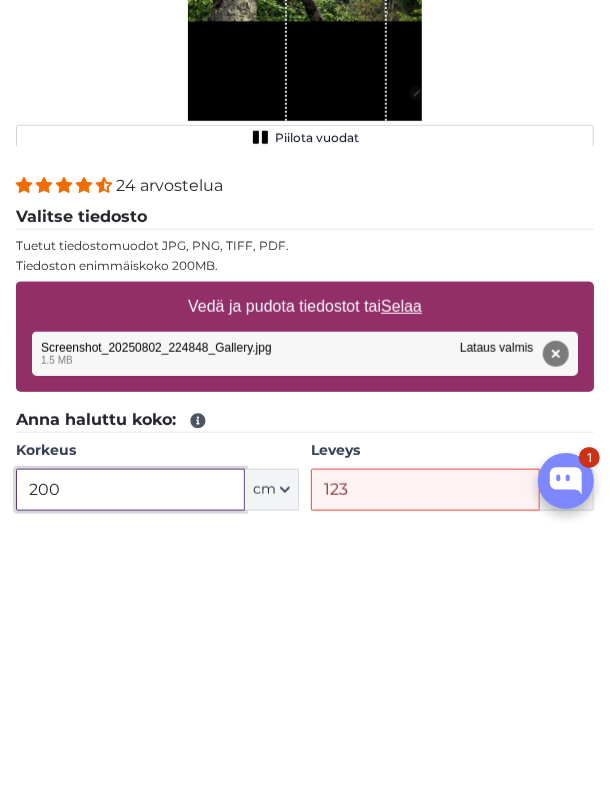 scroll, scrollTop: 296, scrollLeft: 0, axis: vertical 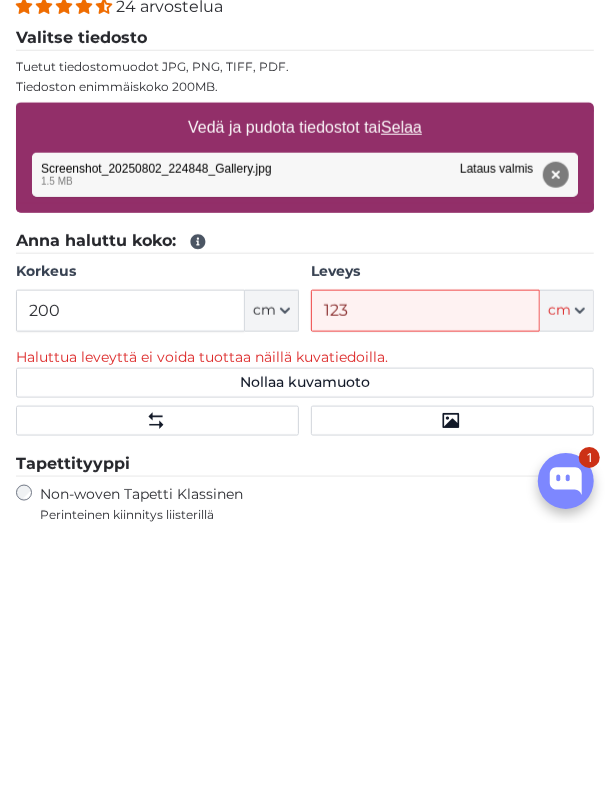 click on "Leveys" 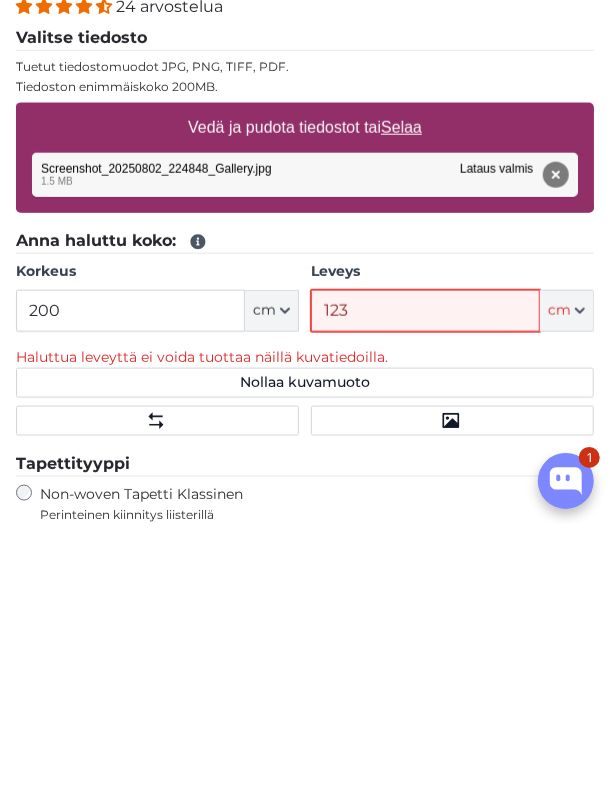 click on "123" at bounding box center [425, 598] 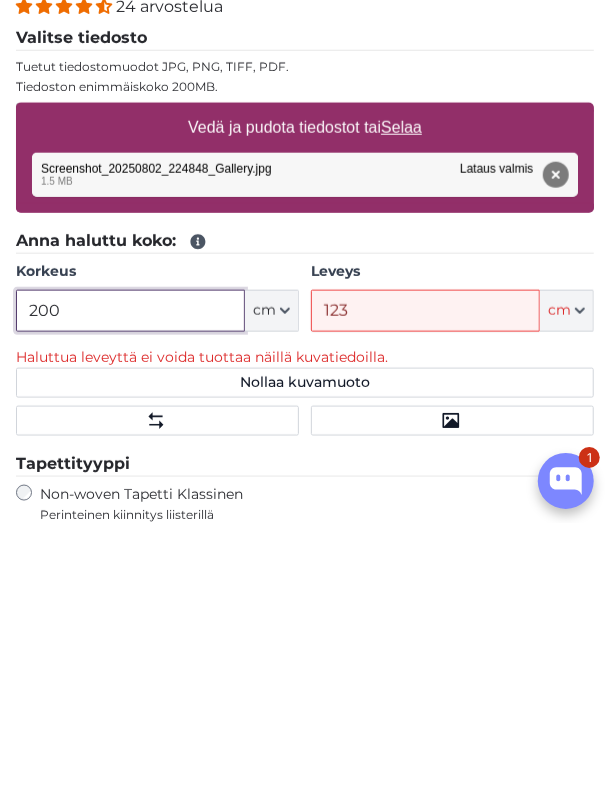 click on "200" at bounding box center [130, 598] 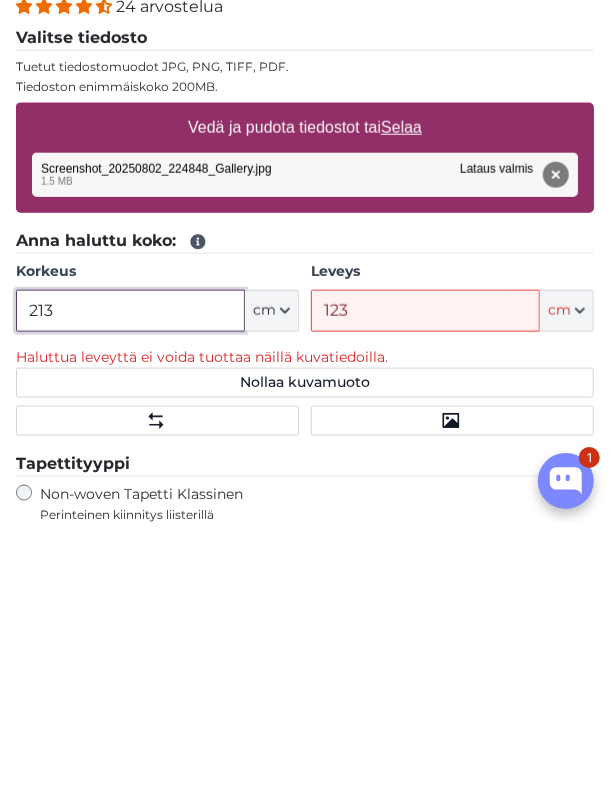 type on "213" 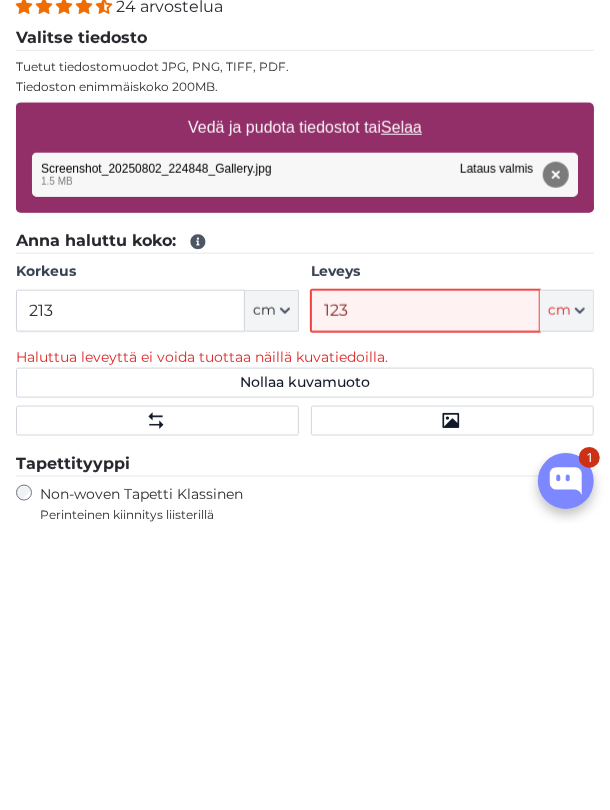 click on "123" at bounding box center (425, 598) 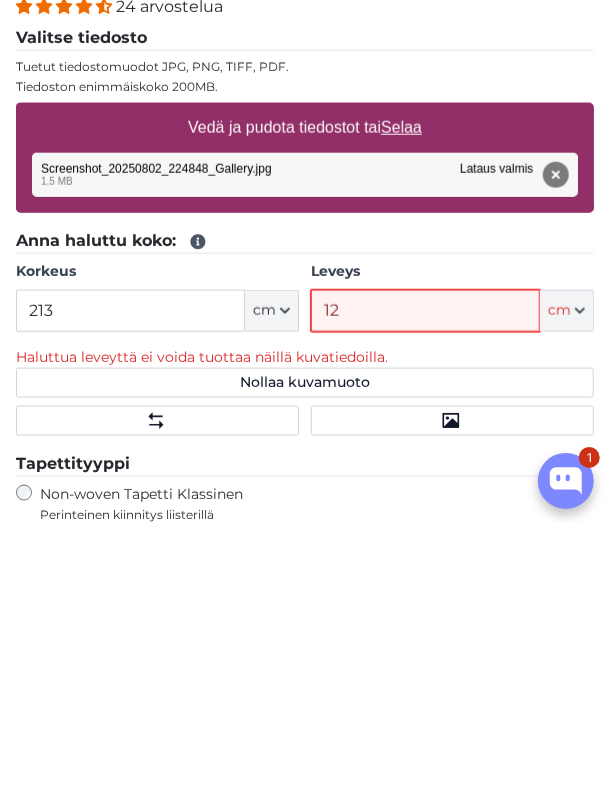 type on "1" 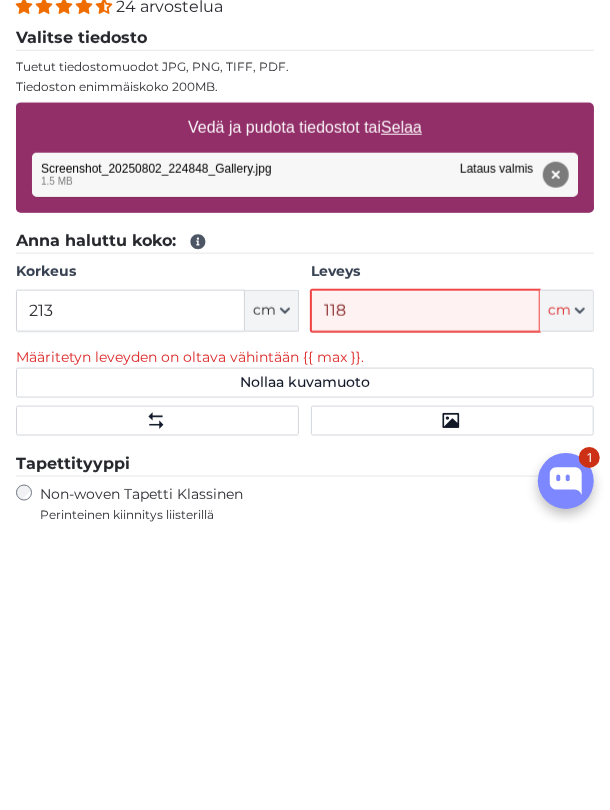 scroll, scrollTop: 736, scrollLeft: 0, axis: vertical 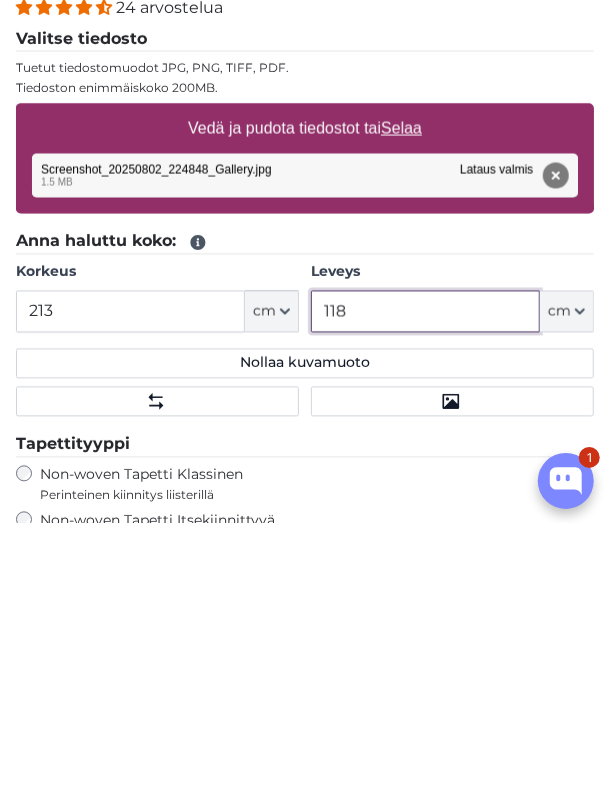 type on "118" 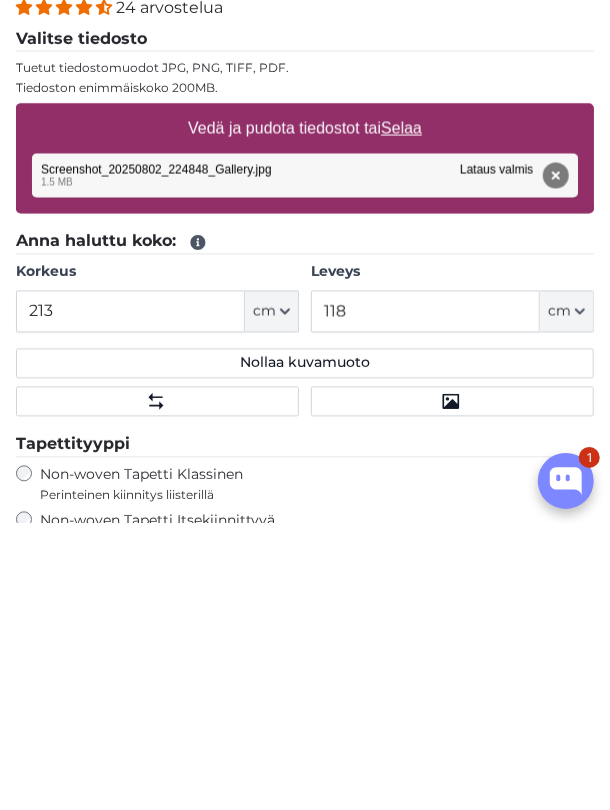 click on "Non-woven Tapetti Itsekiinnittyvä
Helppo kiinnitys ilman lisäliimaa" at bounding box center [305, 817] 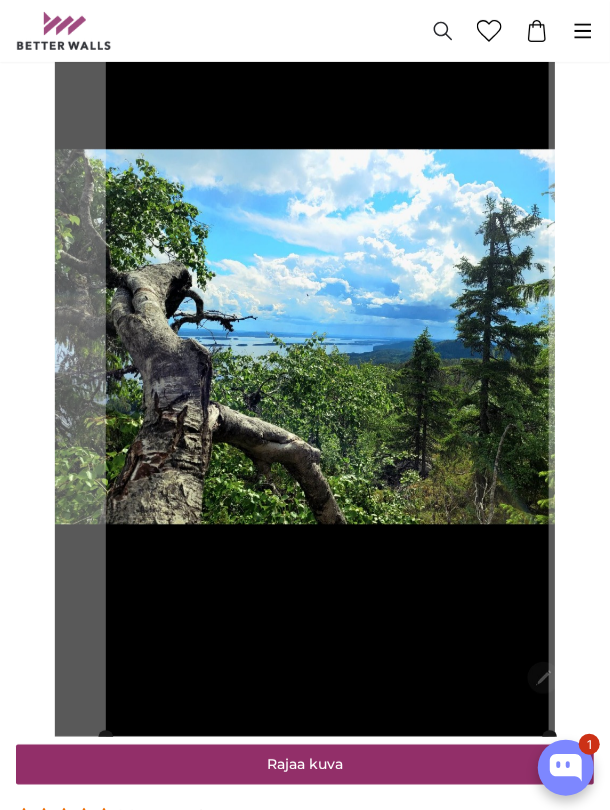 scroll, scrollTop: 171, scrollLeft: 0, axis: vertical 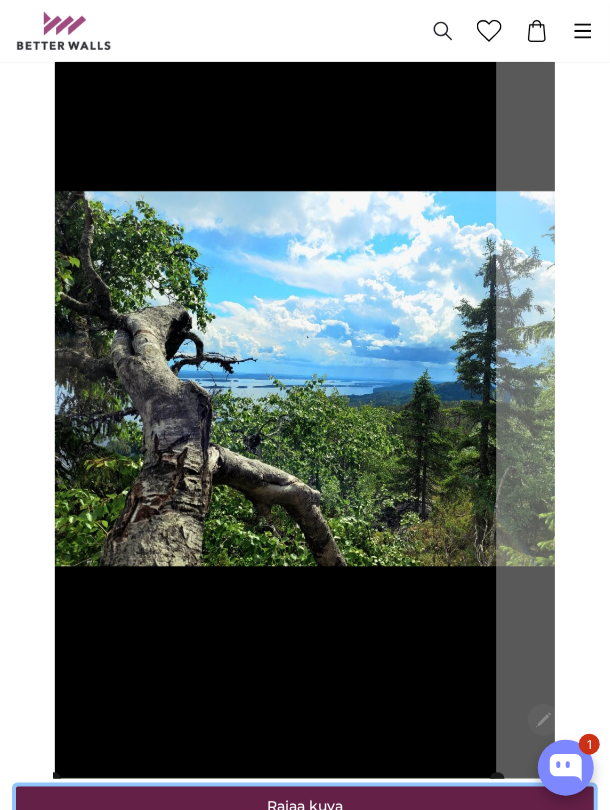 click on "Rajaa kuva" at bounding box center [305, 807] 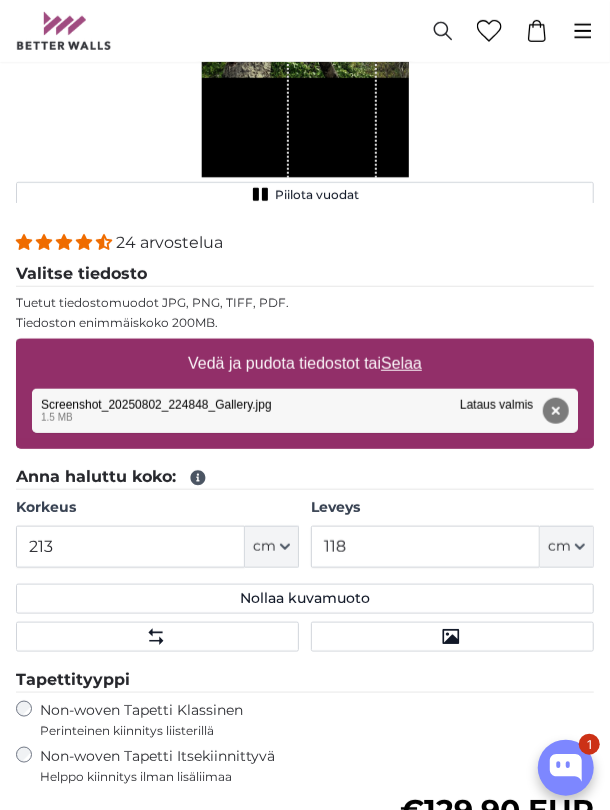 scroll, scrollTop: 358, scrollLeft: 0, axis: vertical 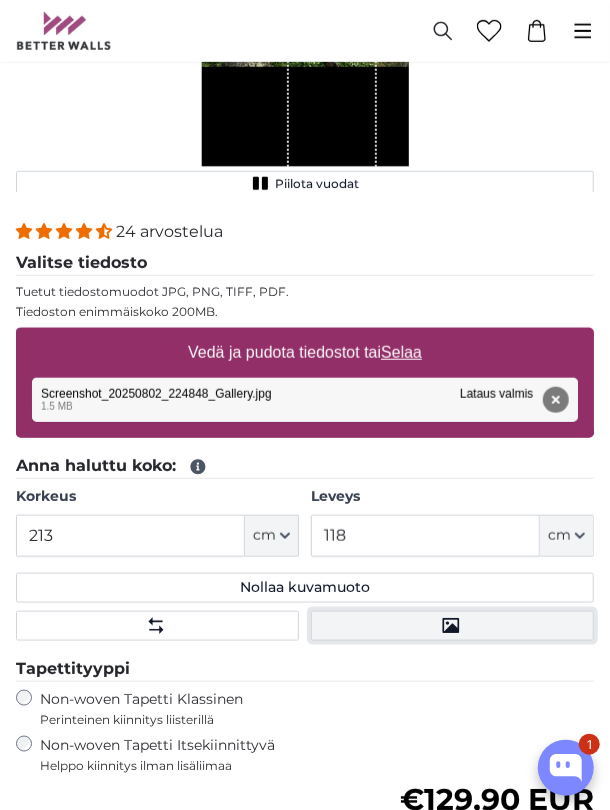 click 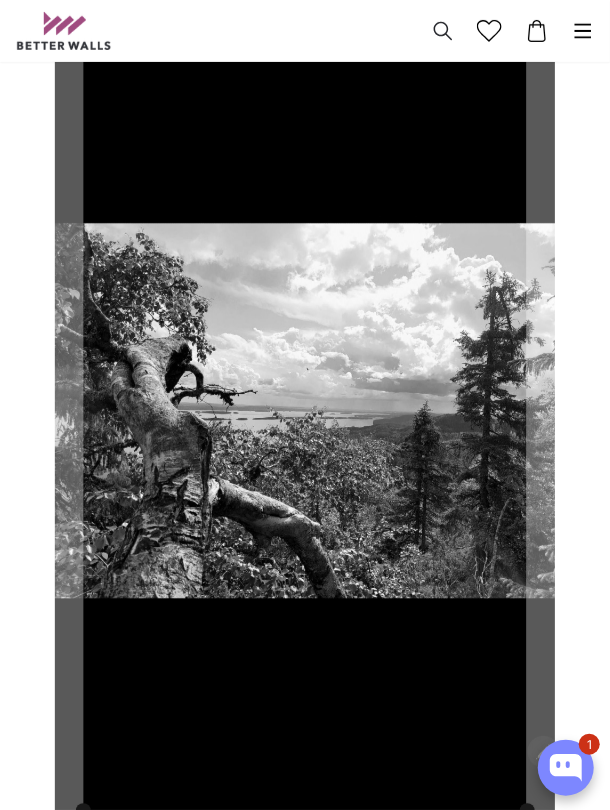 scroll, scrollTop: 113, scrollLeft: 0, axis: vertical 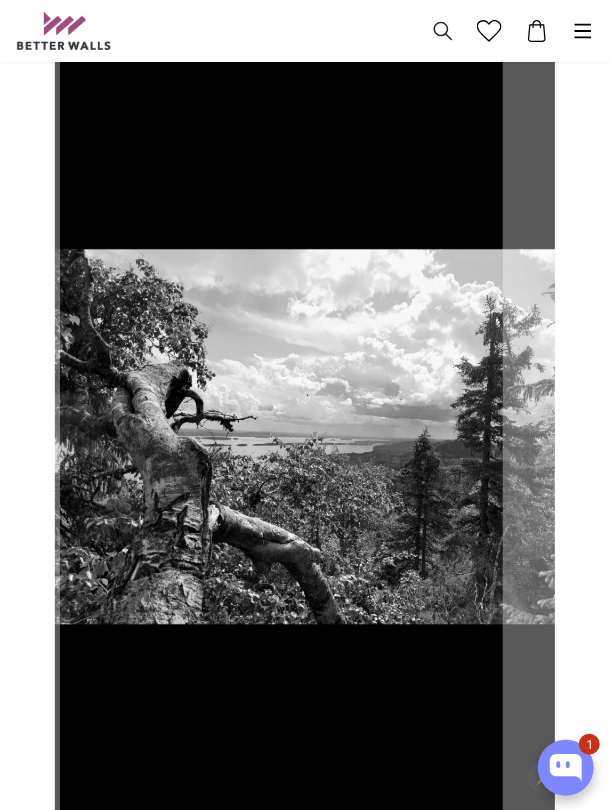 click 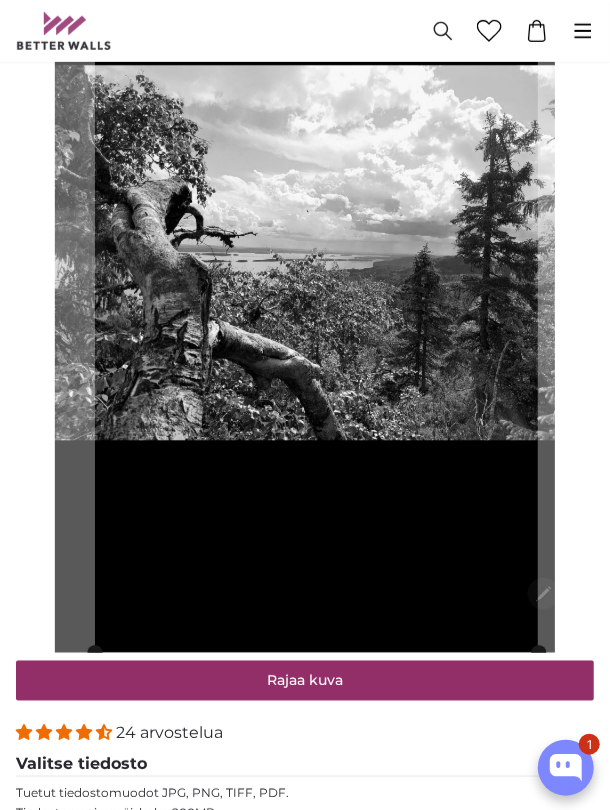 scroll, scrollTop: 303, scrollLeft: 0, axis: vertical 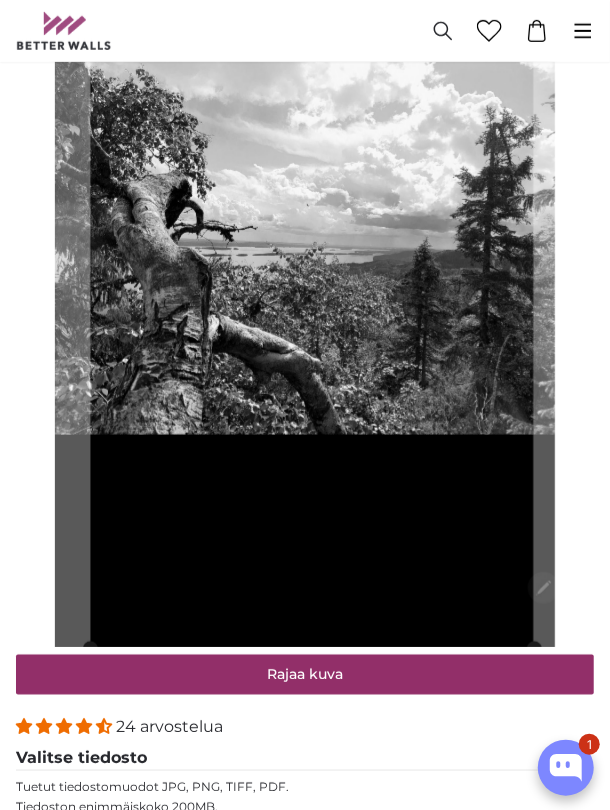 click 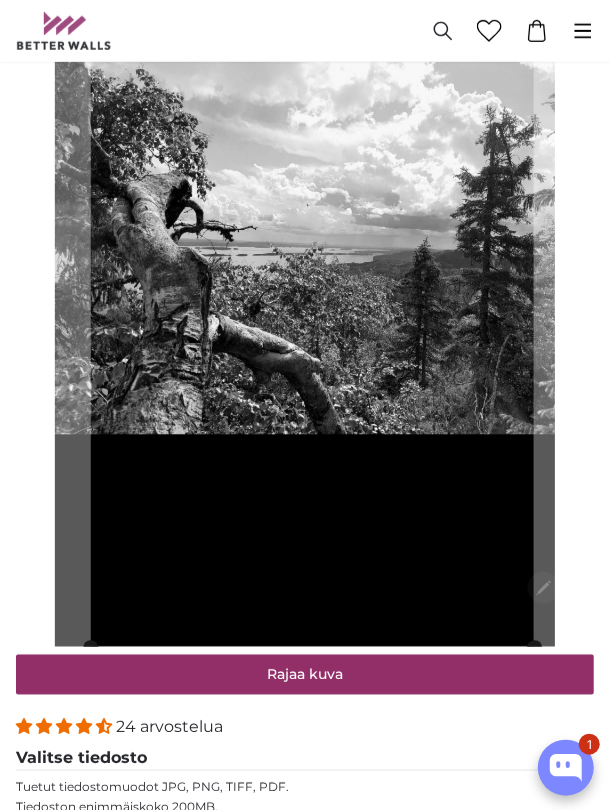 scroll, scrollTop: 397, scrollLeft: 0, axis: vertical 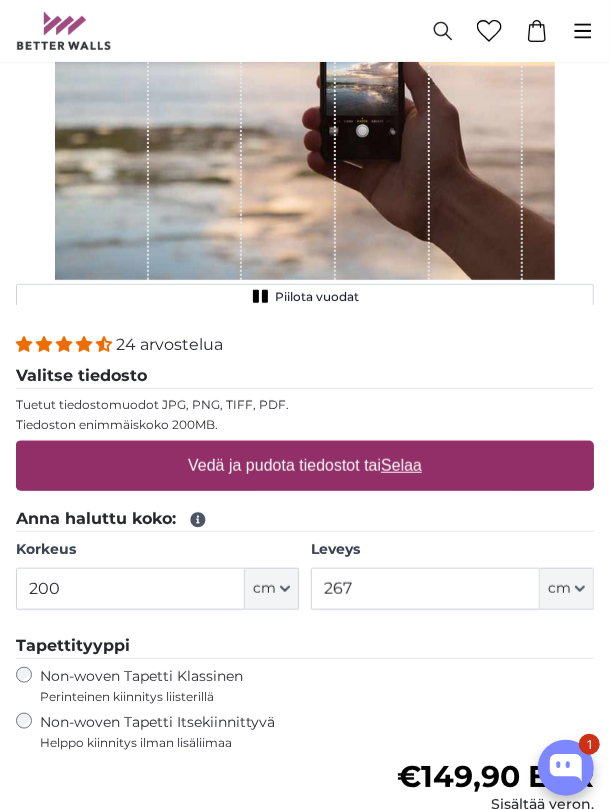 click on "24 arvostelua" at bounding box center (305, 344) 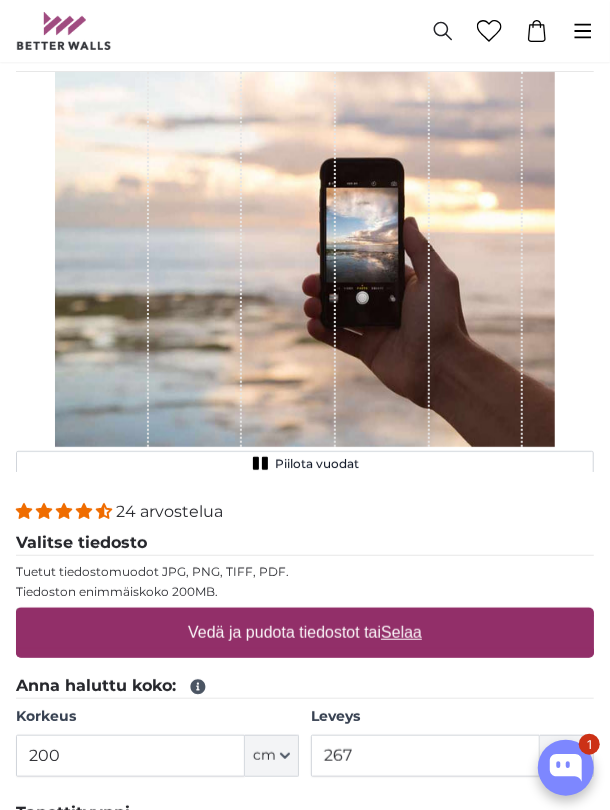 scroll, scrollTop: 172, scrollLeft: 0, axis: vertical 